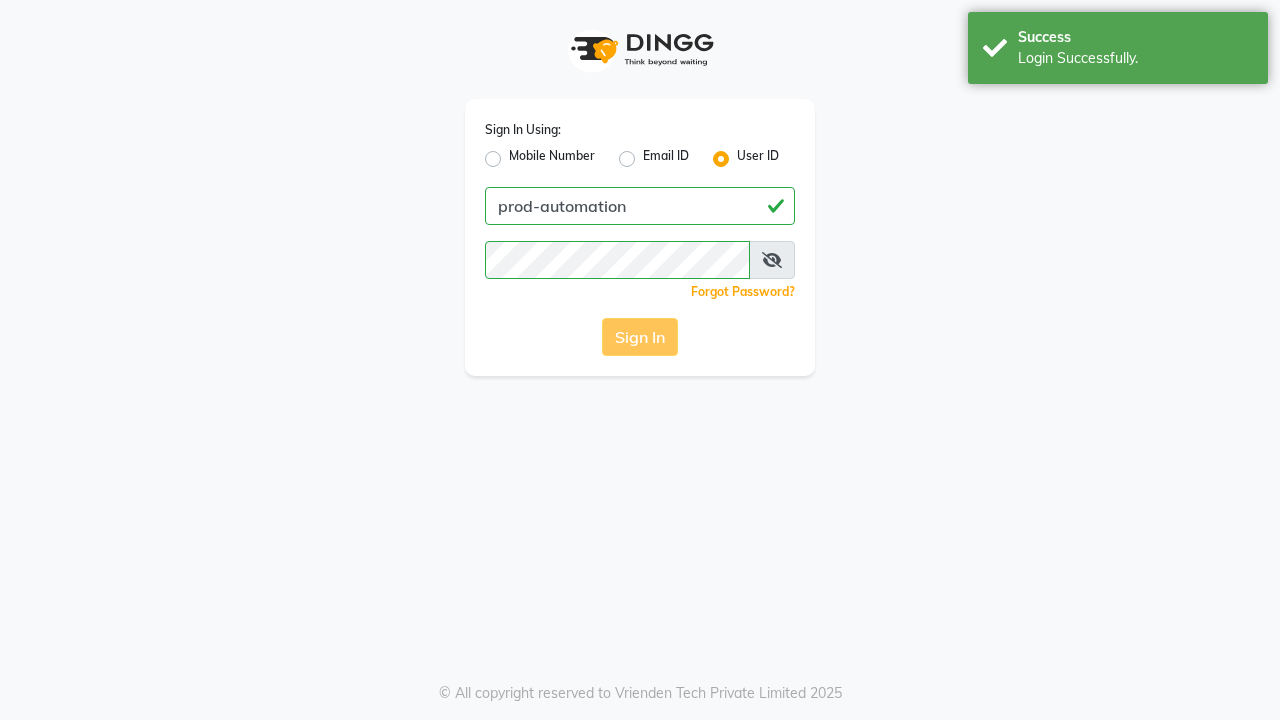 scroll, scrollTop: 0, scrollLeft: 0, axis: both 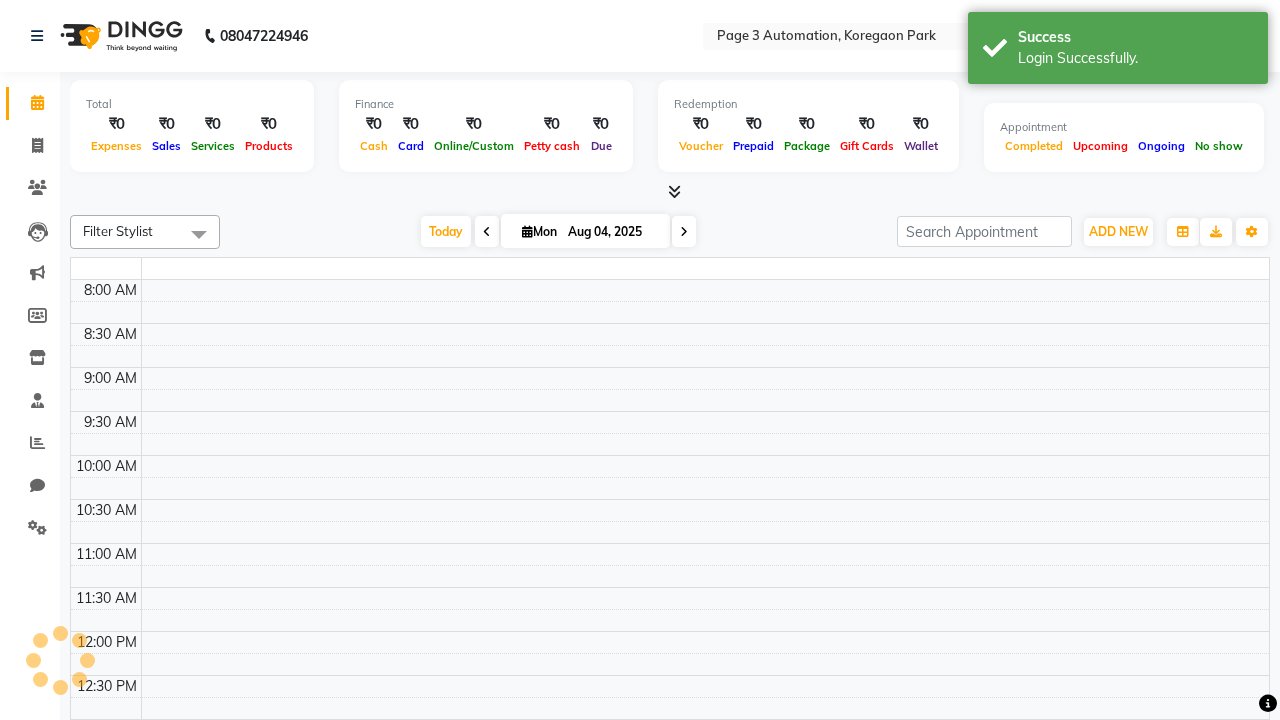 select on "en" 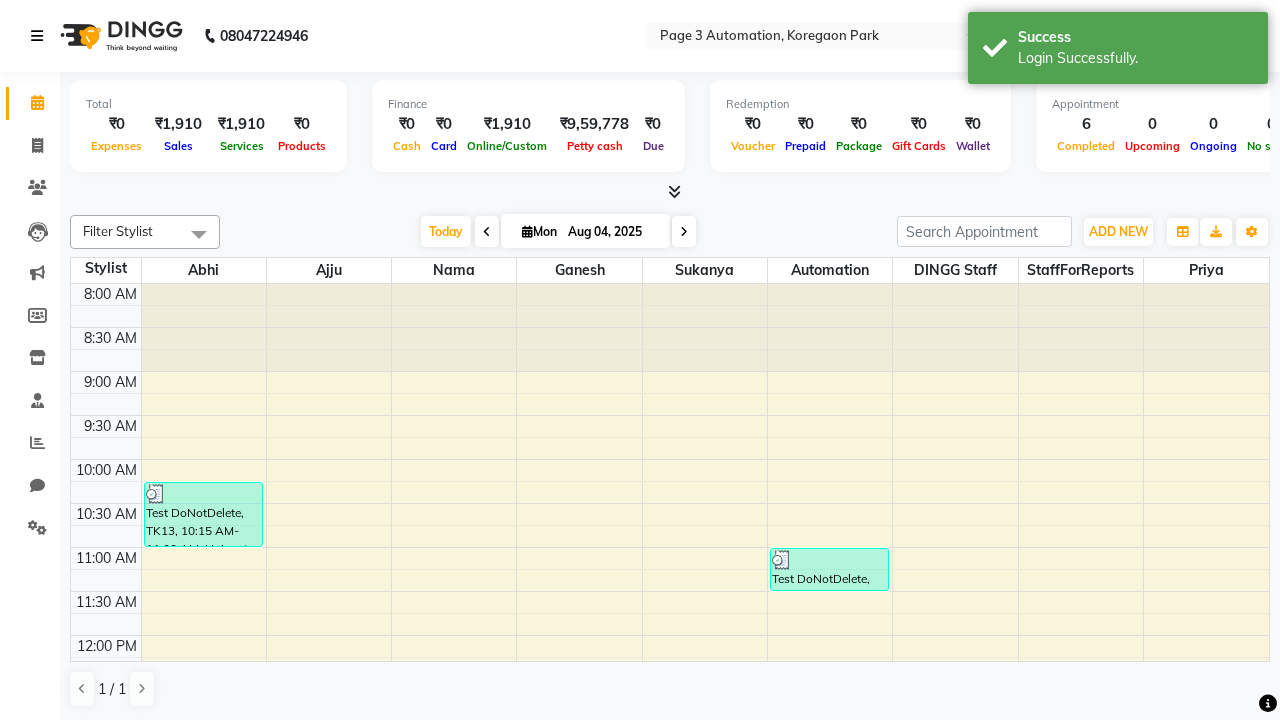 click at bounding box center (37, 36) 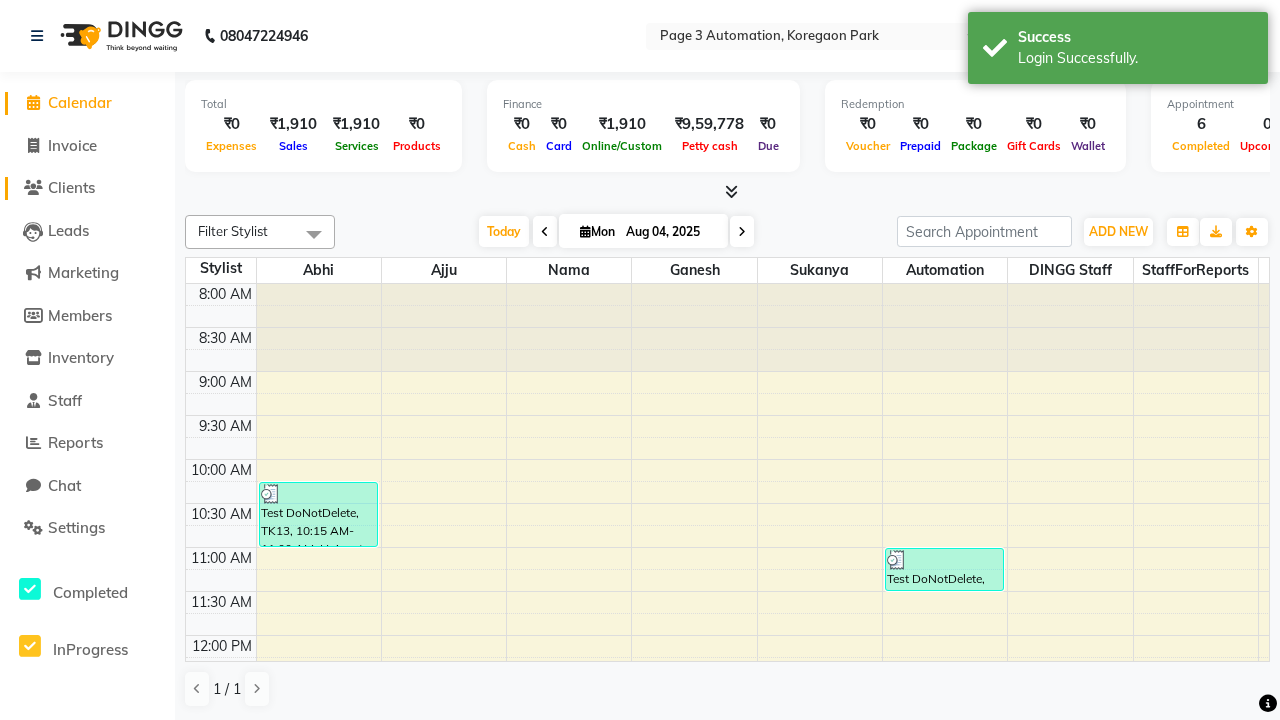 click on "Clients" 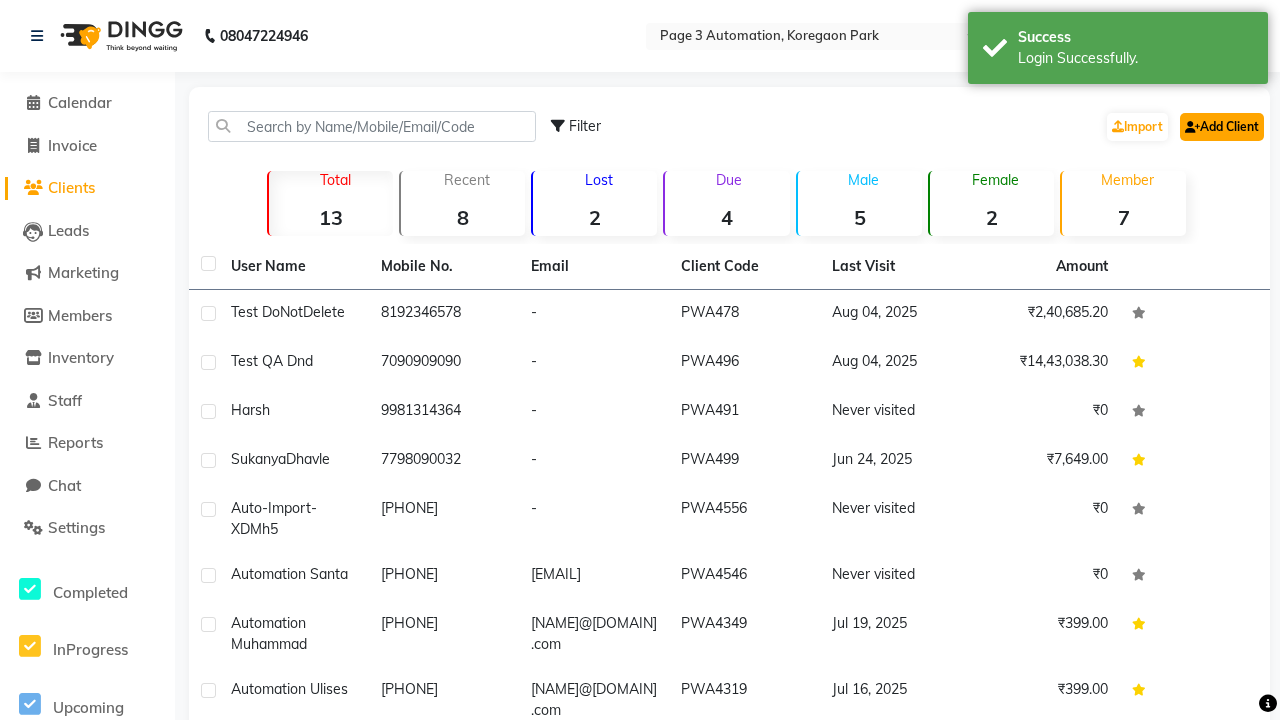 click on "Add Client" 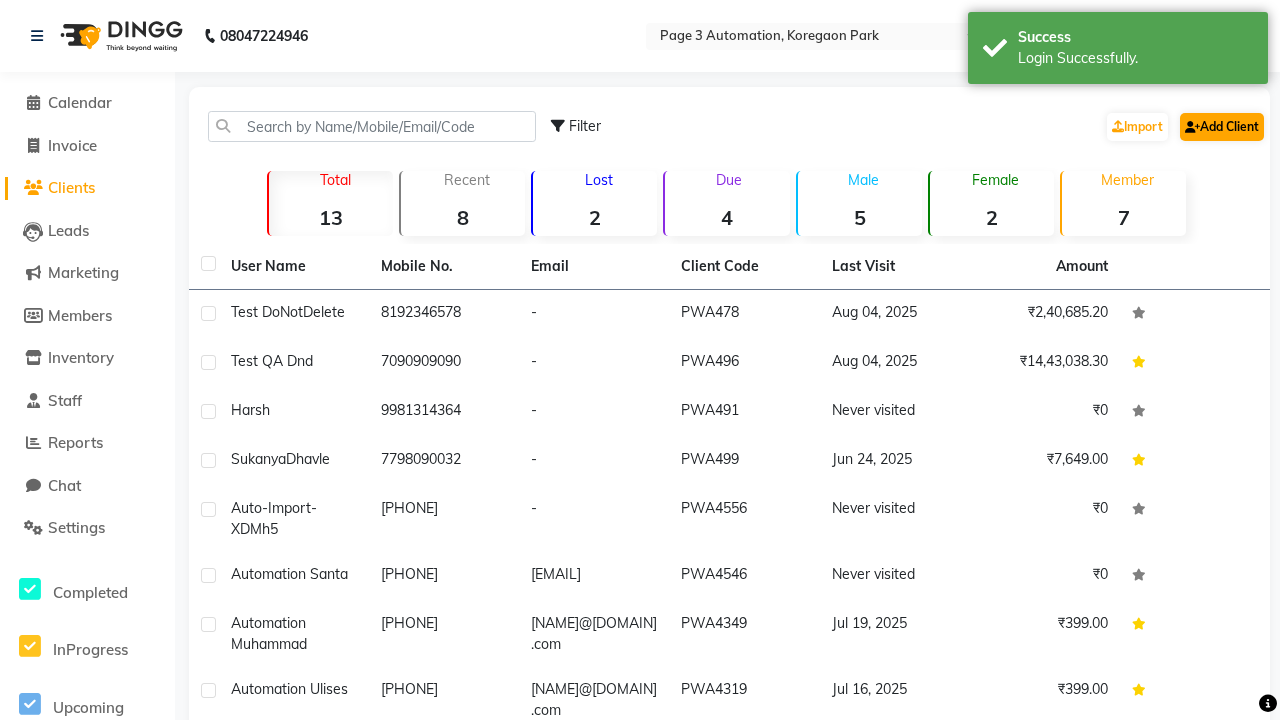select on "22" 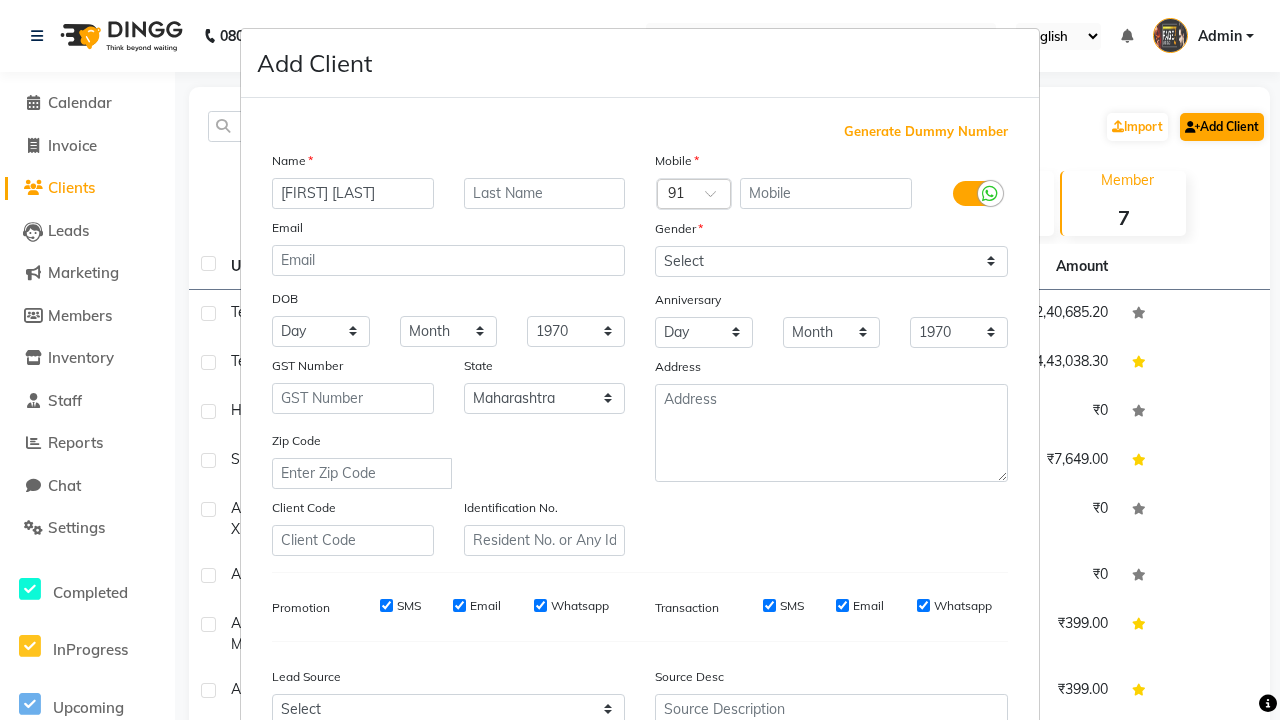 type on "[FIRST] [LAST]" 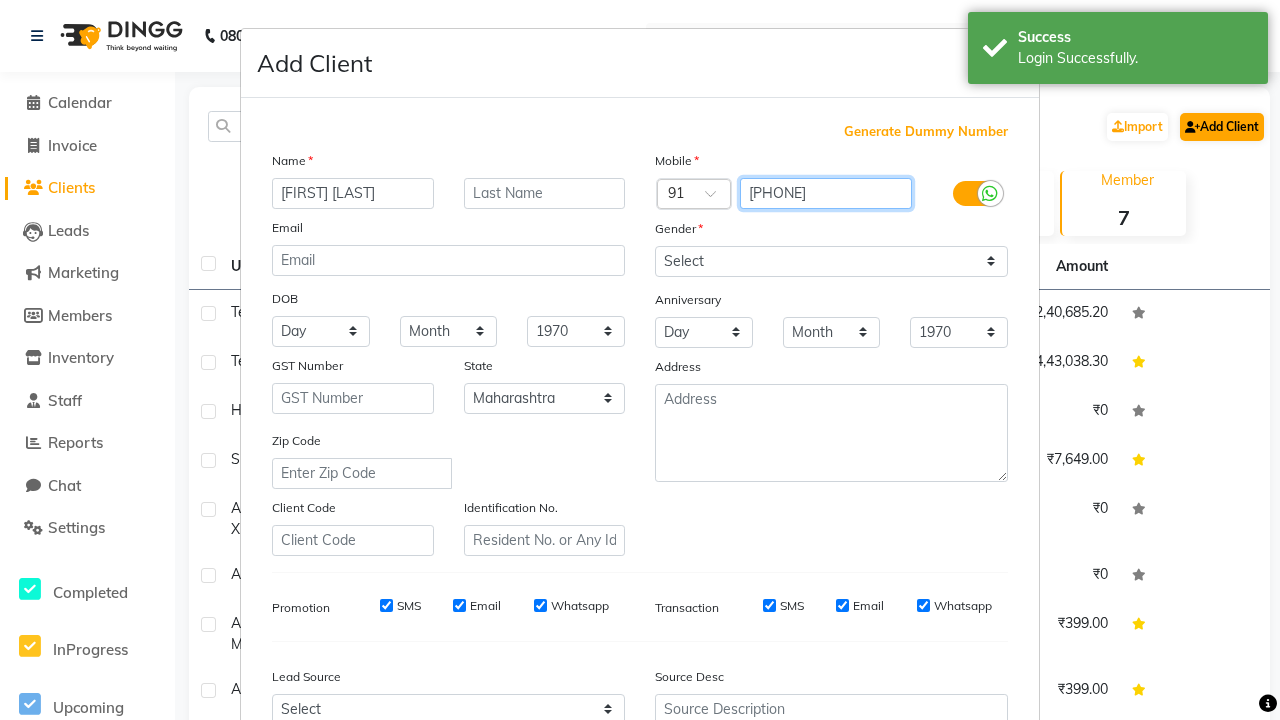 type on "[PHONE]" 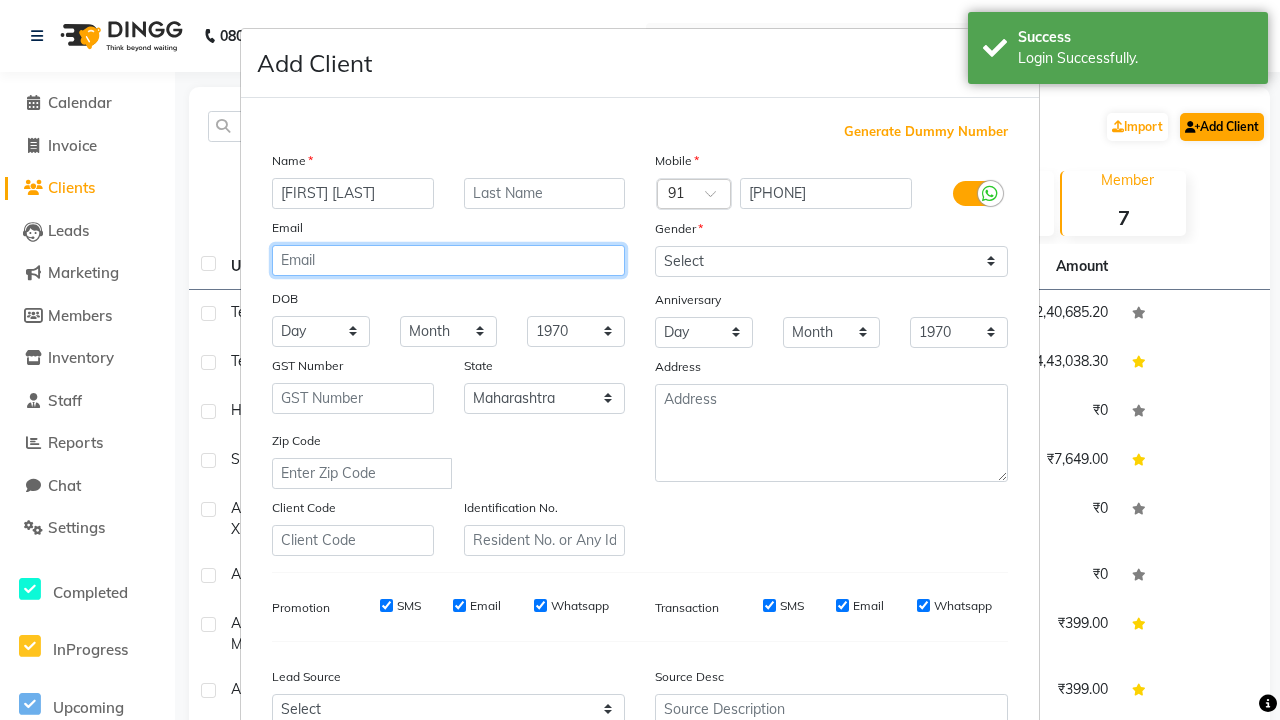 type on "[EMAIL]" 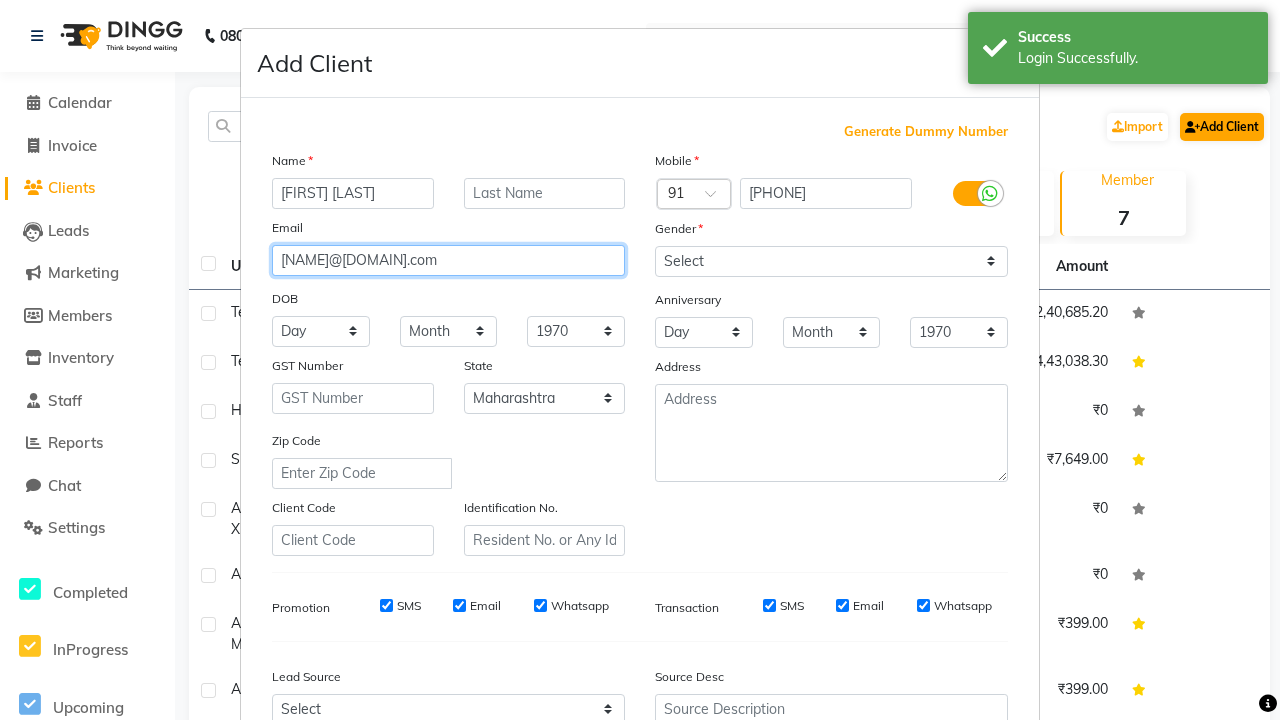 select on "male" 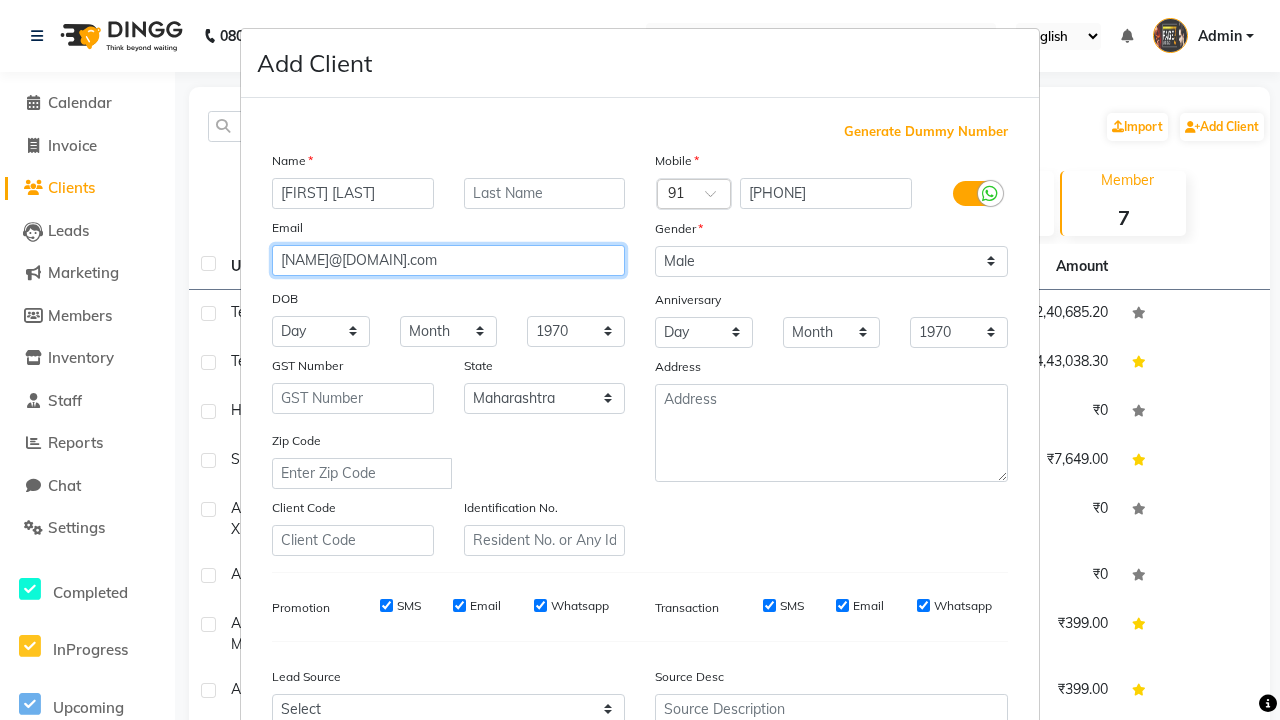 type on "[EMAIL]" 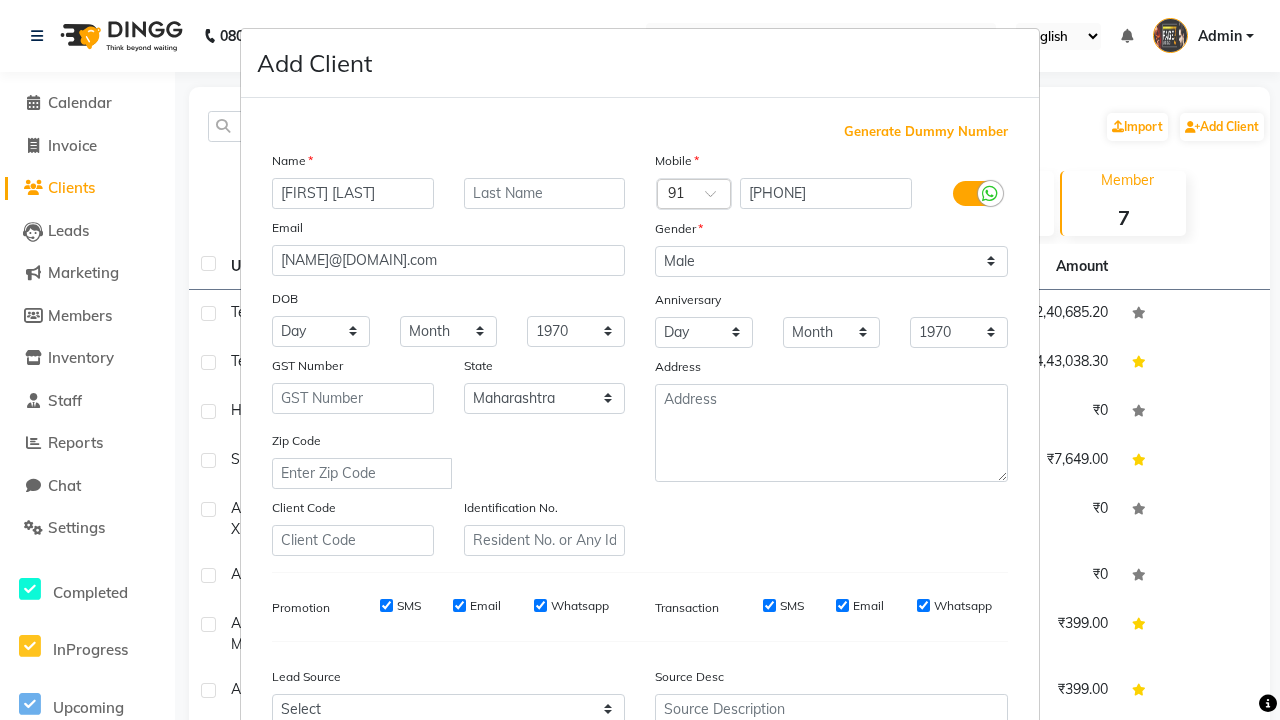click on "Add" at bounding box center (906, 855) 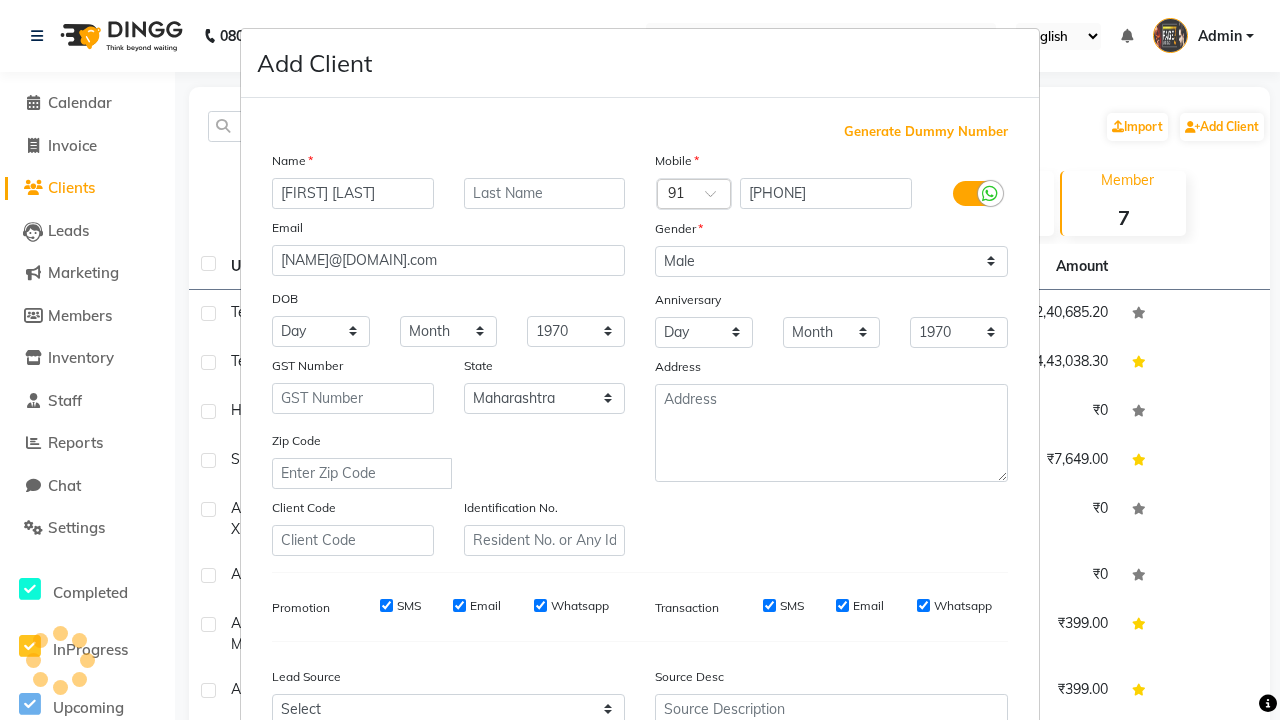 scroll, scrollTop: 203, scrollLeft: 0, axis: vertical 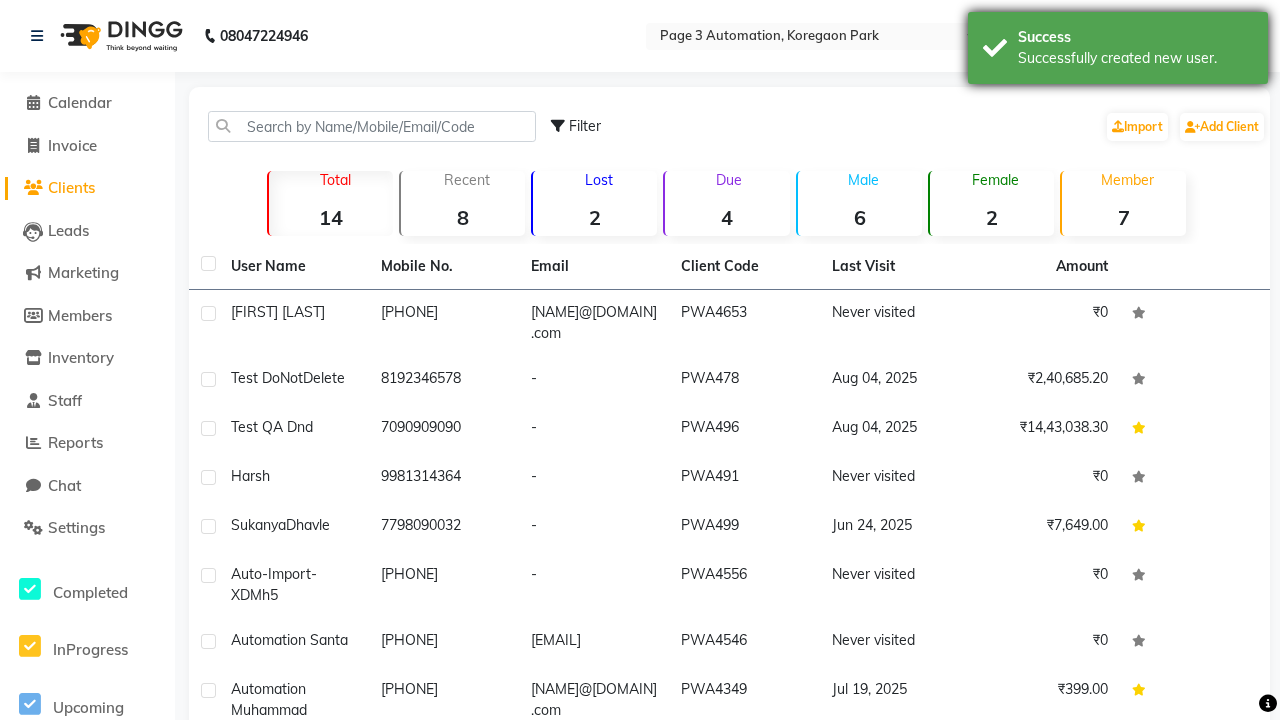 click on "Successfully created new user." at bounding box center [1135, 58] 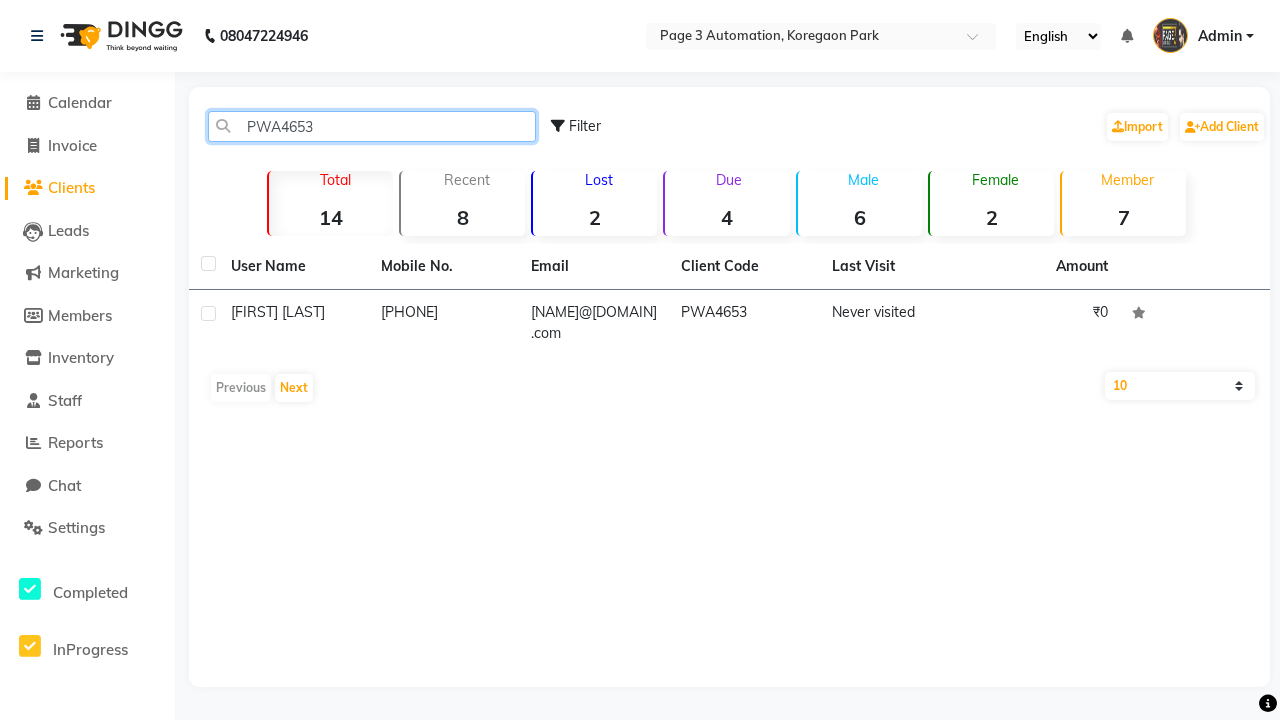 type on "PWA4653" 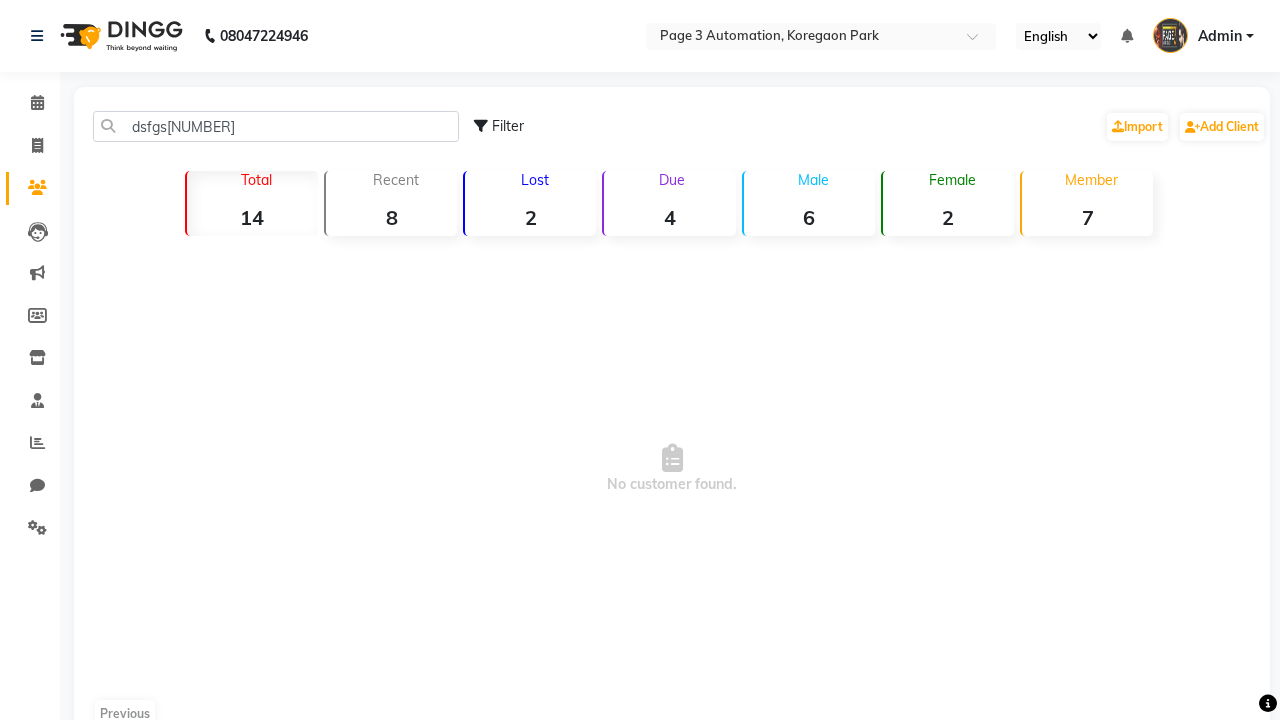 scroll, scrollTop: 0, scrollLeft: 0, axis: both 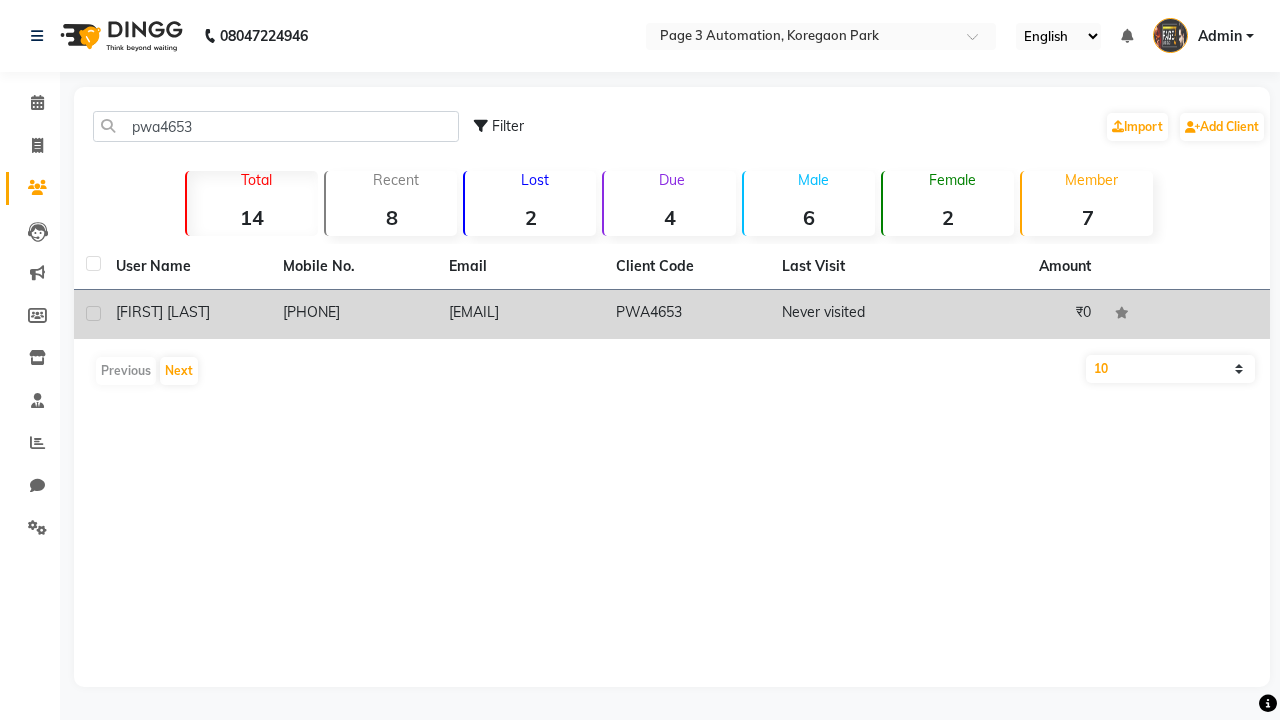 click 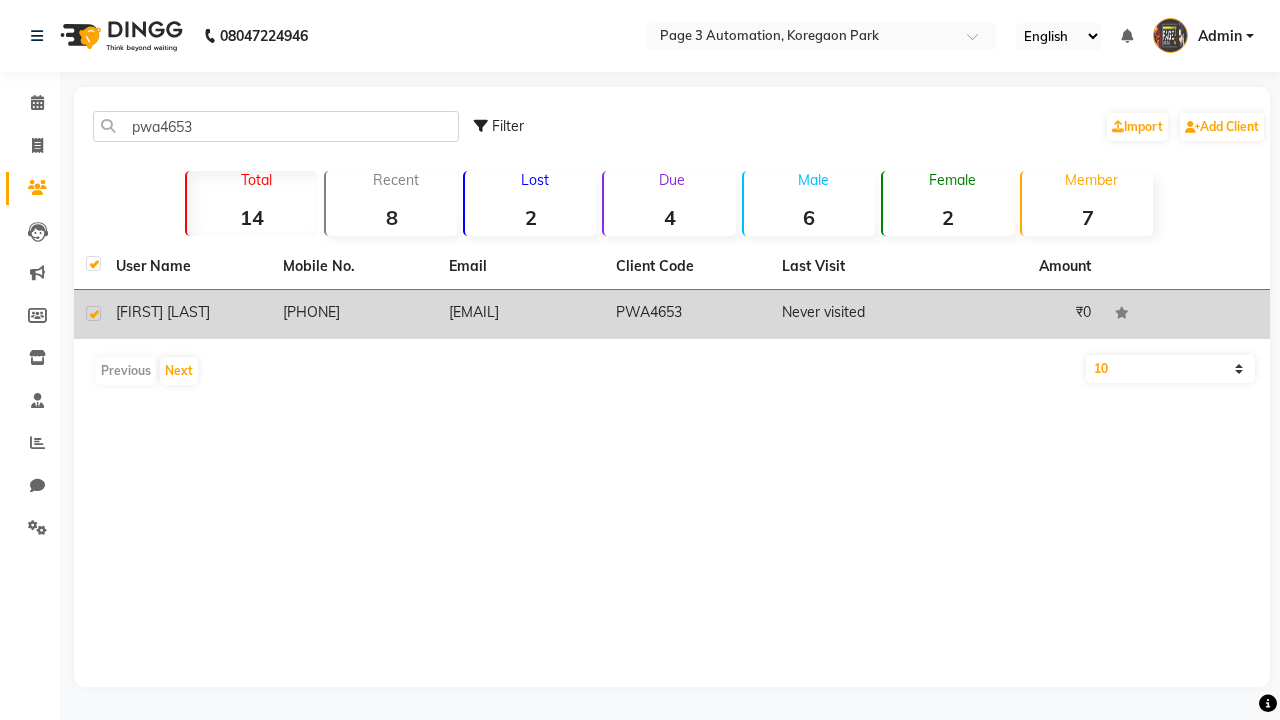 checkbox on "true" 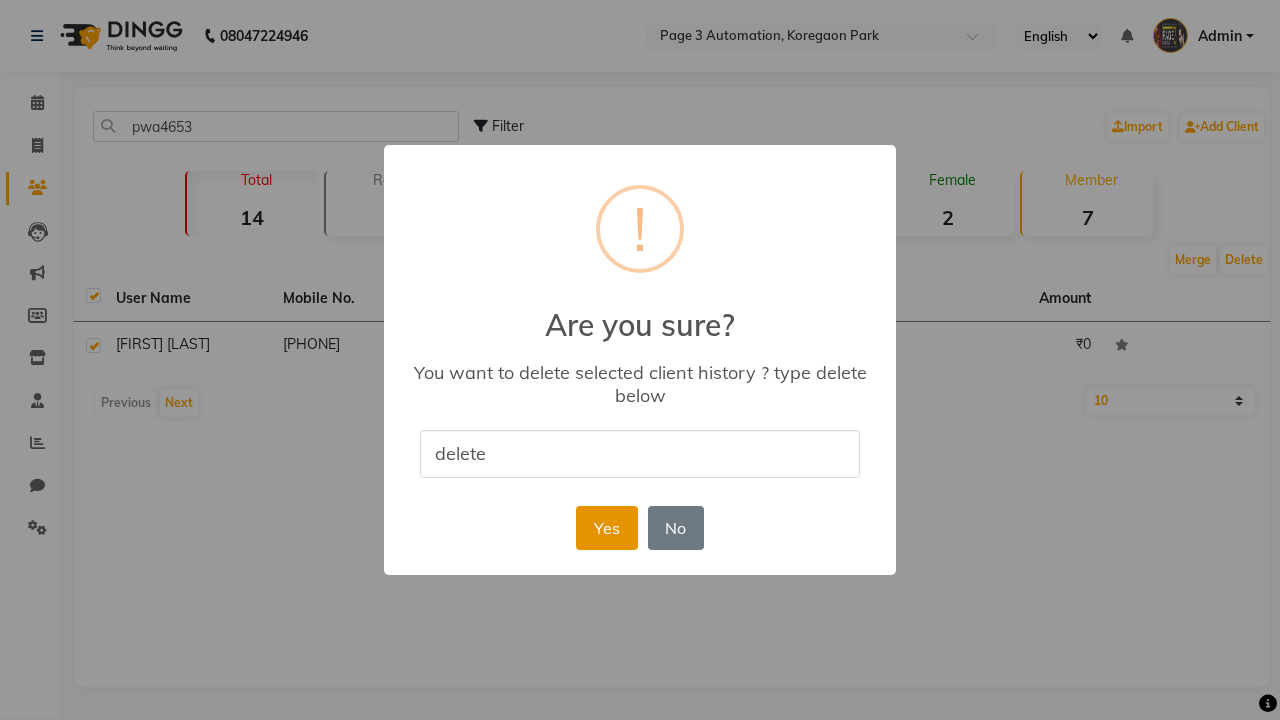 type on "delete" 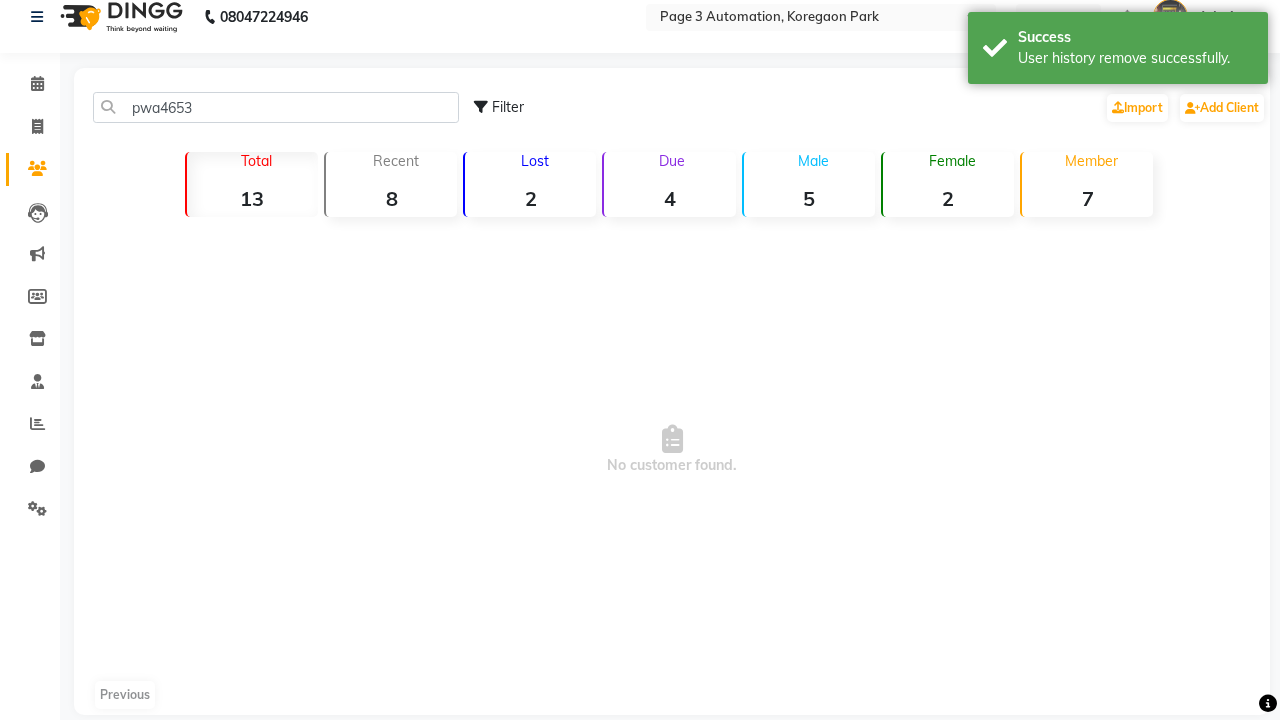 scroll, scrollTop: 0, scrollLeft: 0, axis: both 